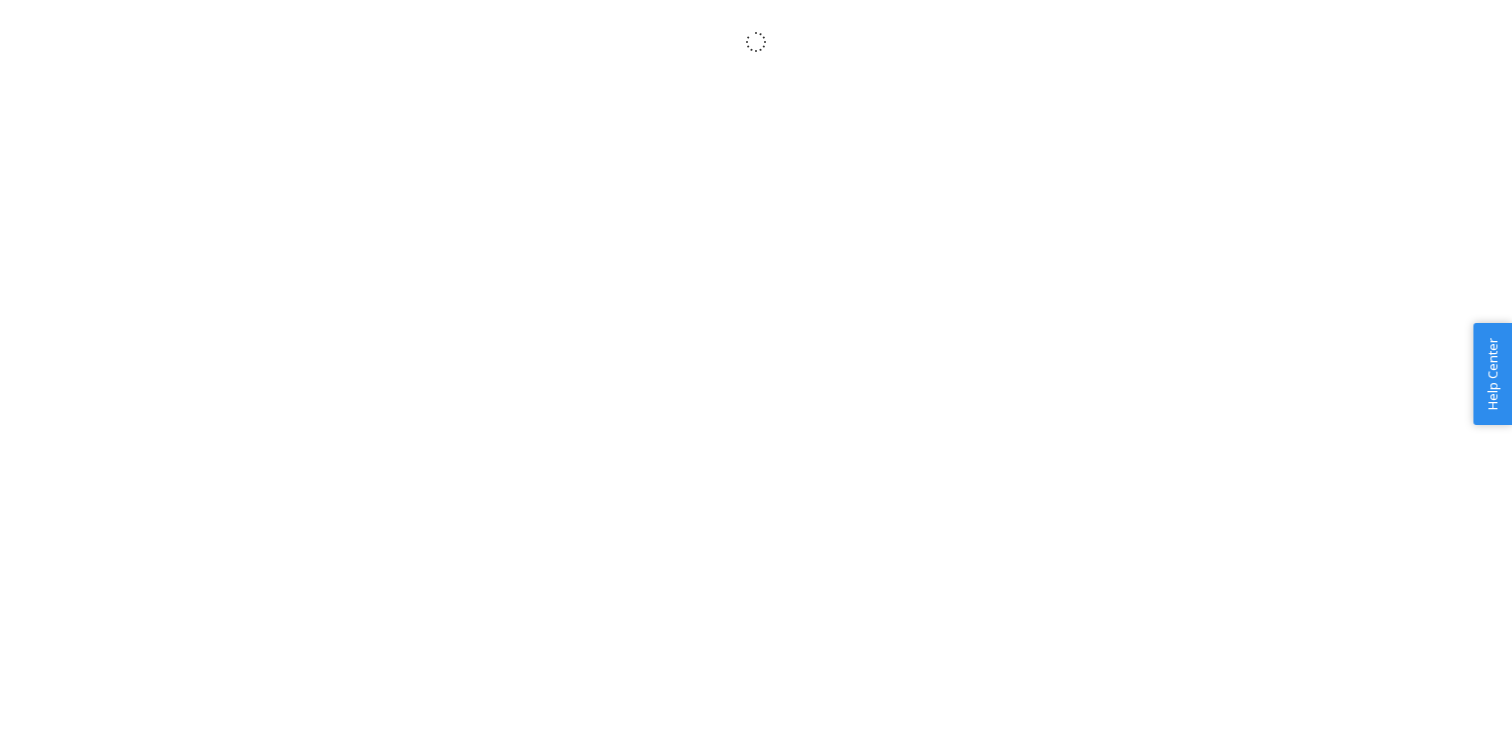scroll, scrollTop: 0, scrollLeft: 0, axis: both 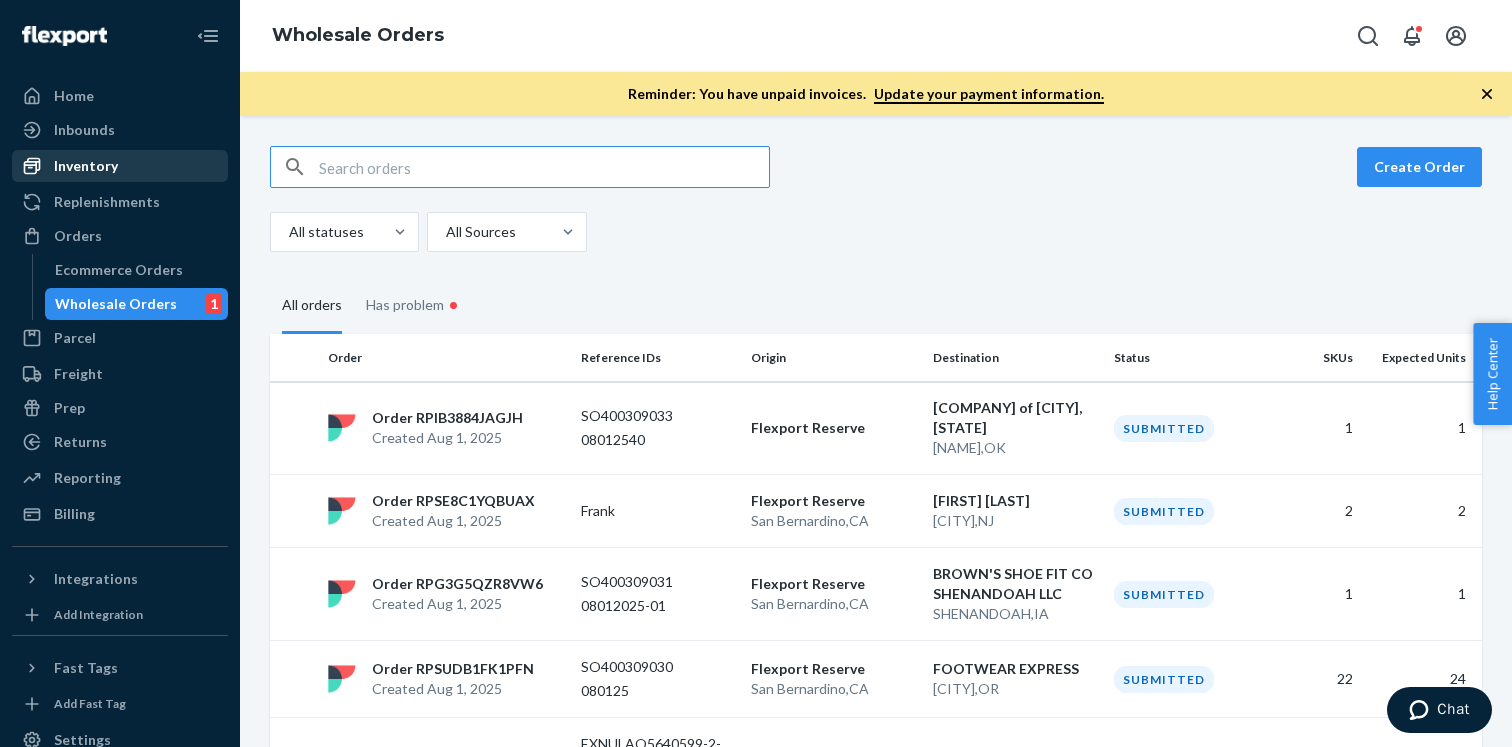 click on "Inventory" at bounding box center [120, 166] 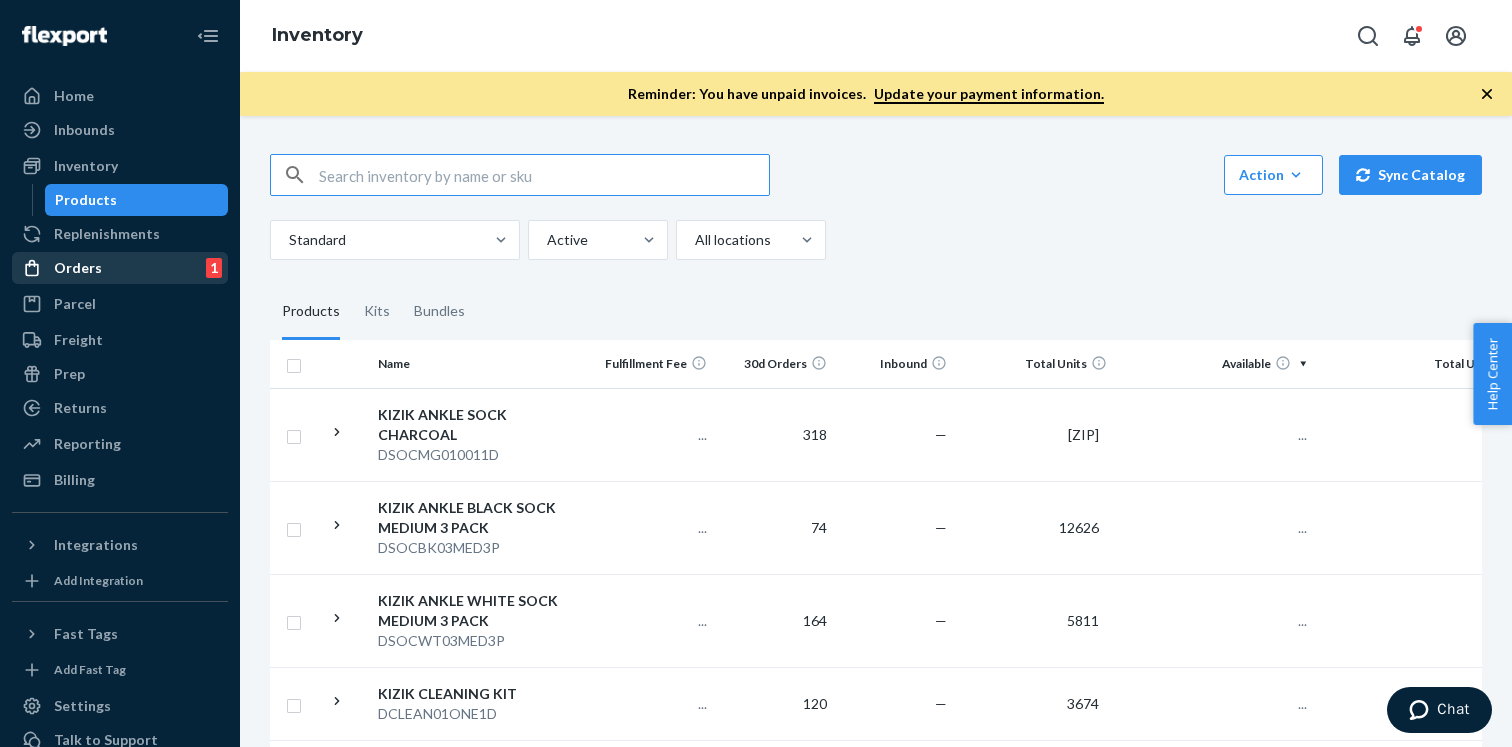 click on "Orders" at bounding box center (78, 268) 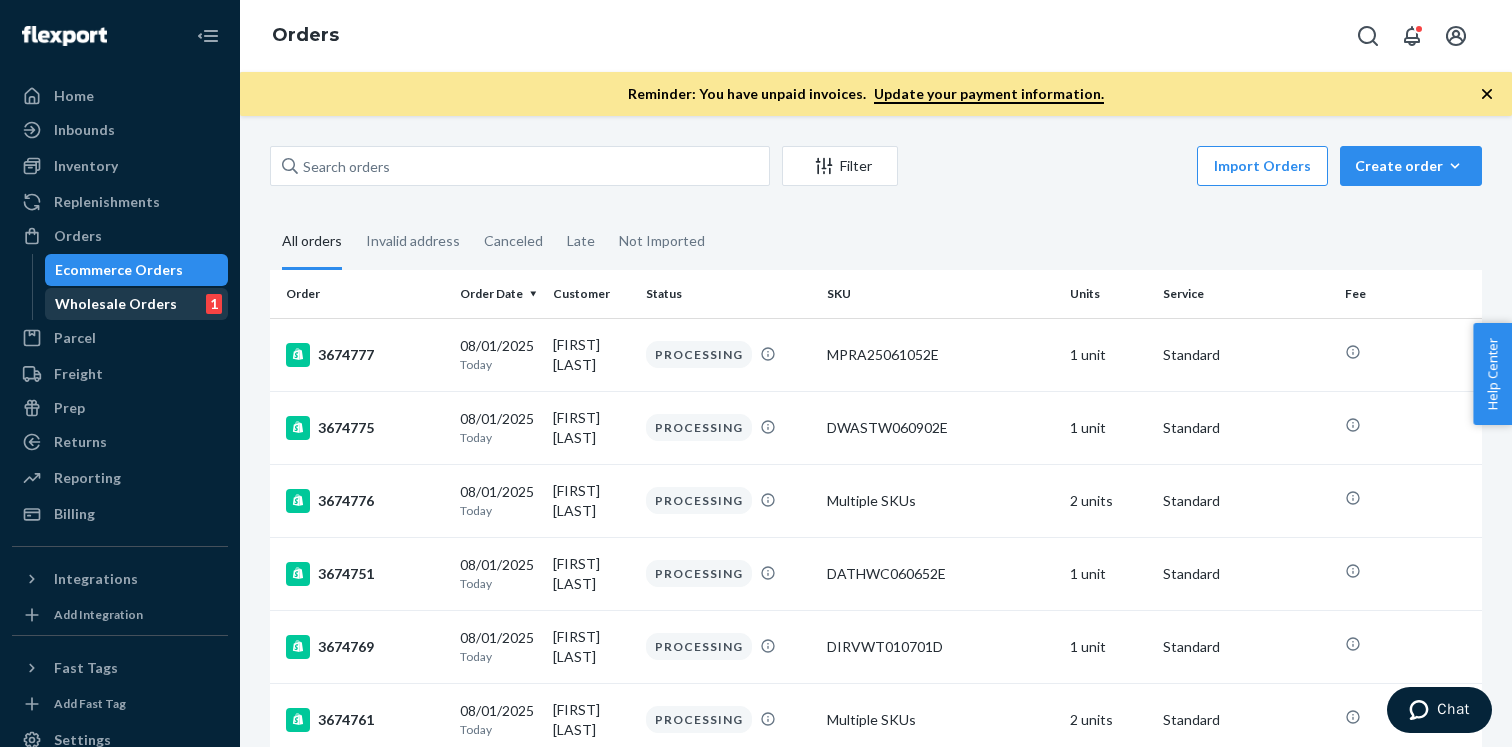 click on "Wholesale Orders" at bounding box center [116, 304] 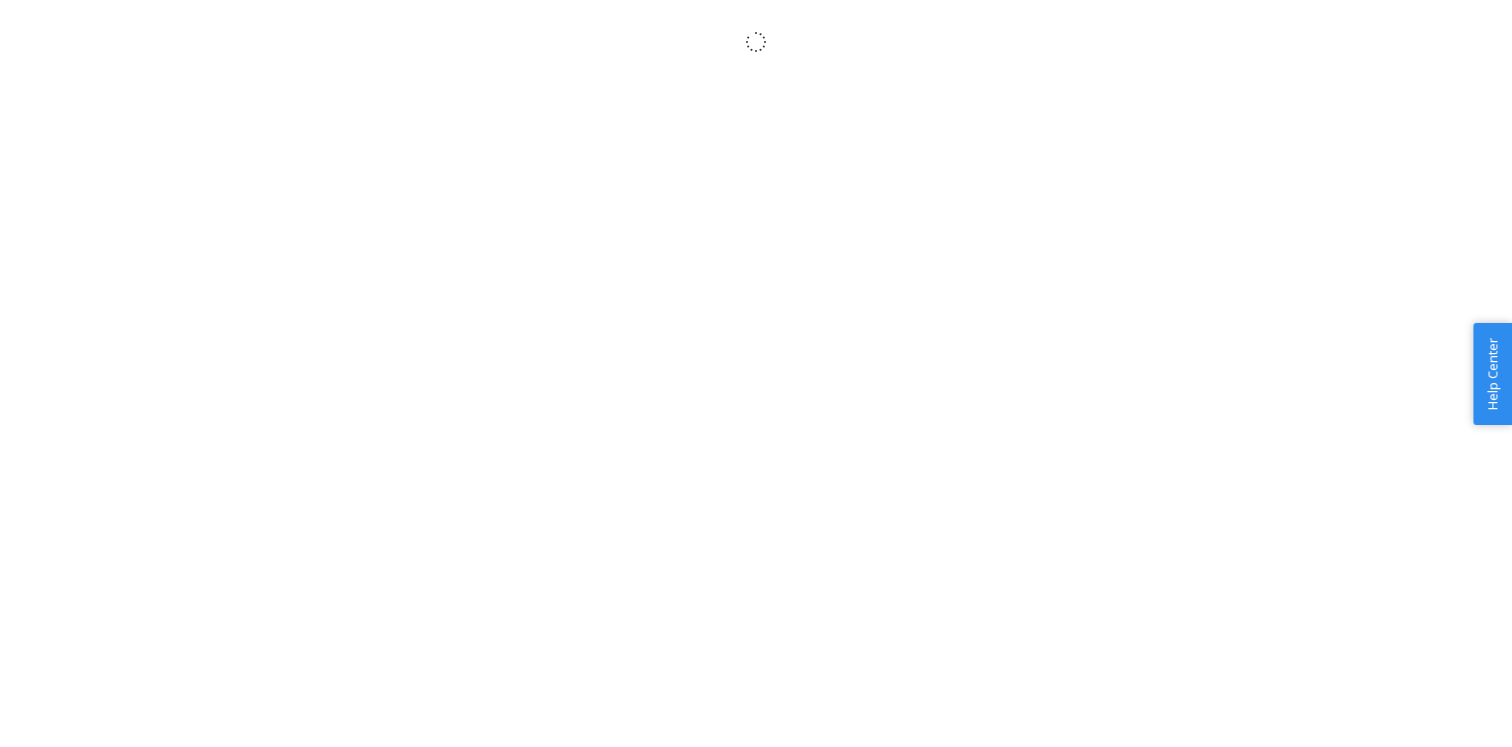 scroll, scrollTop: 0, scrollLeft: 0, axis: both 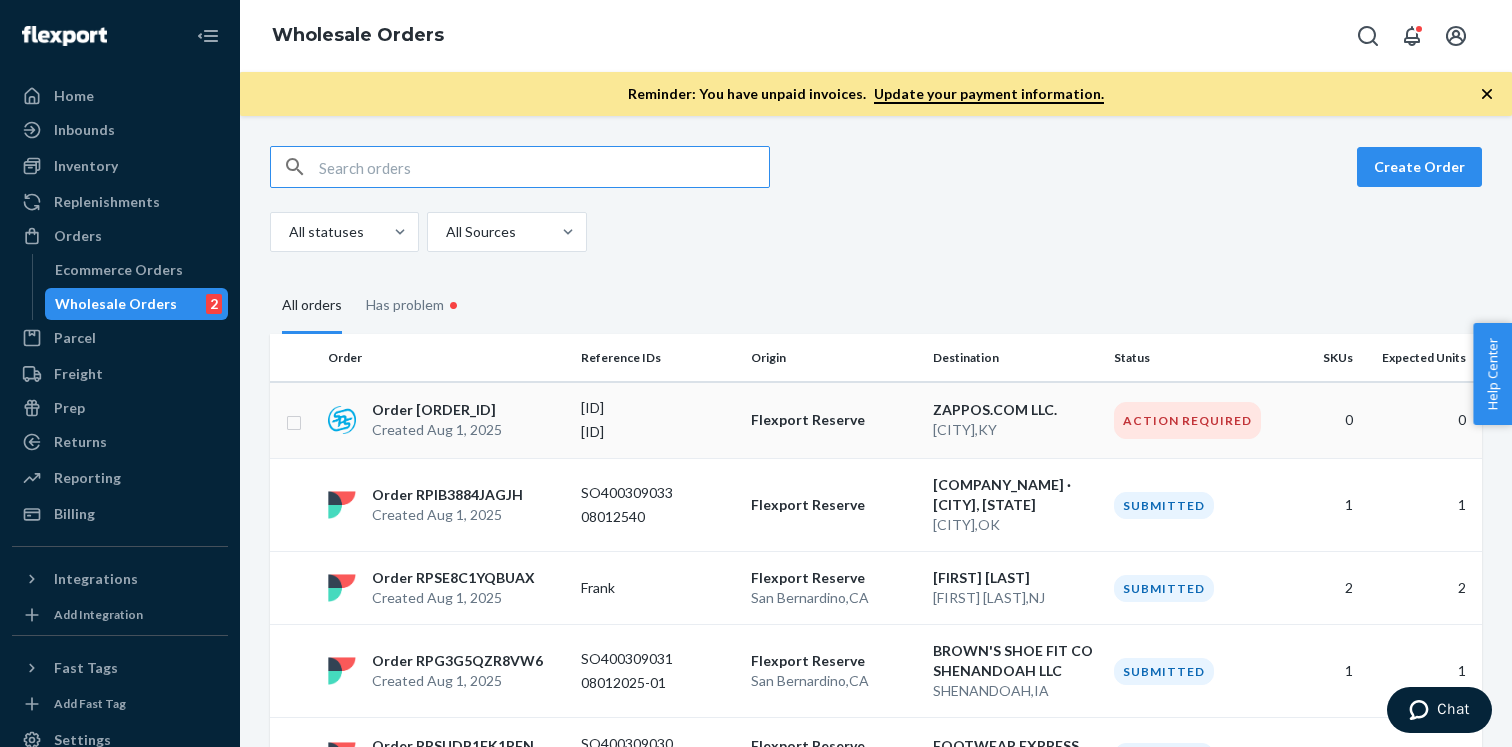 click on "Order [ORDER_ID]" at bounding box center [437, 410] 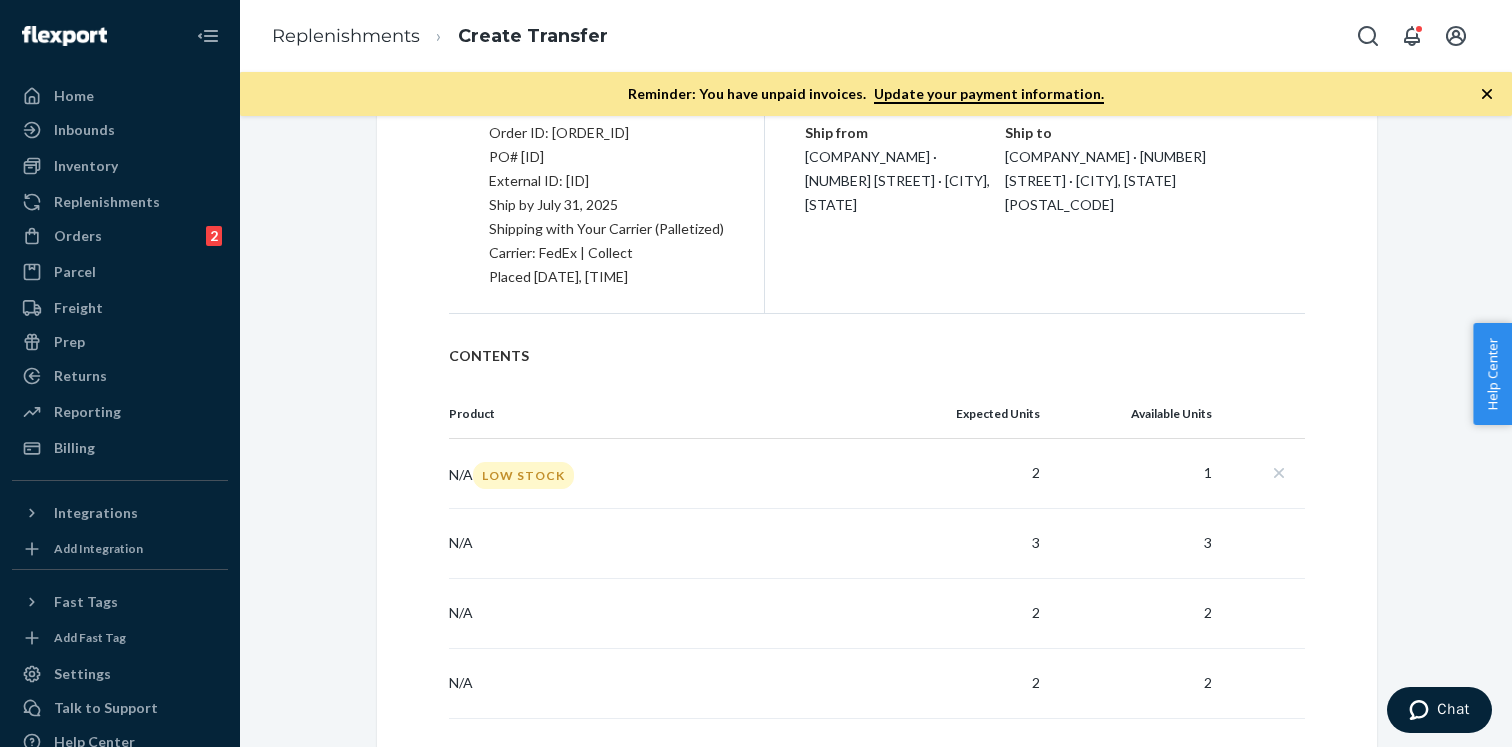 scroll, scrollTop: 385, scrollLeft: 0, axis: vertical 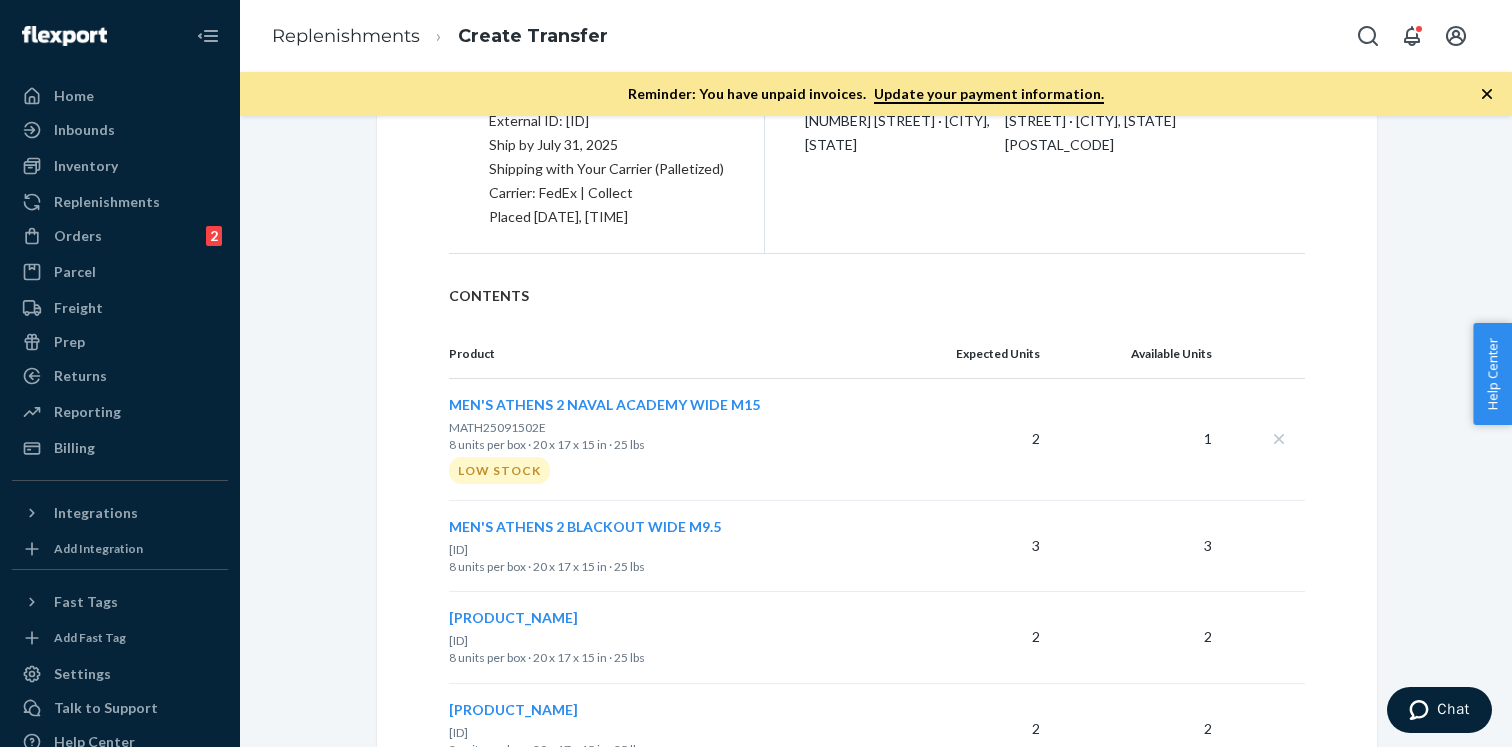 click on "Ship from [COMPANY_NAME] · [NUMBER] [STREET] · [CITY], [STATE] Ship to [COMPANY_NAME] · [NUMBER] [STREET] · [CITY], [STATE]" at bounding box center [876, 135] 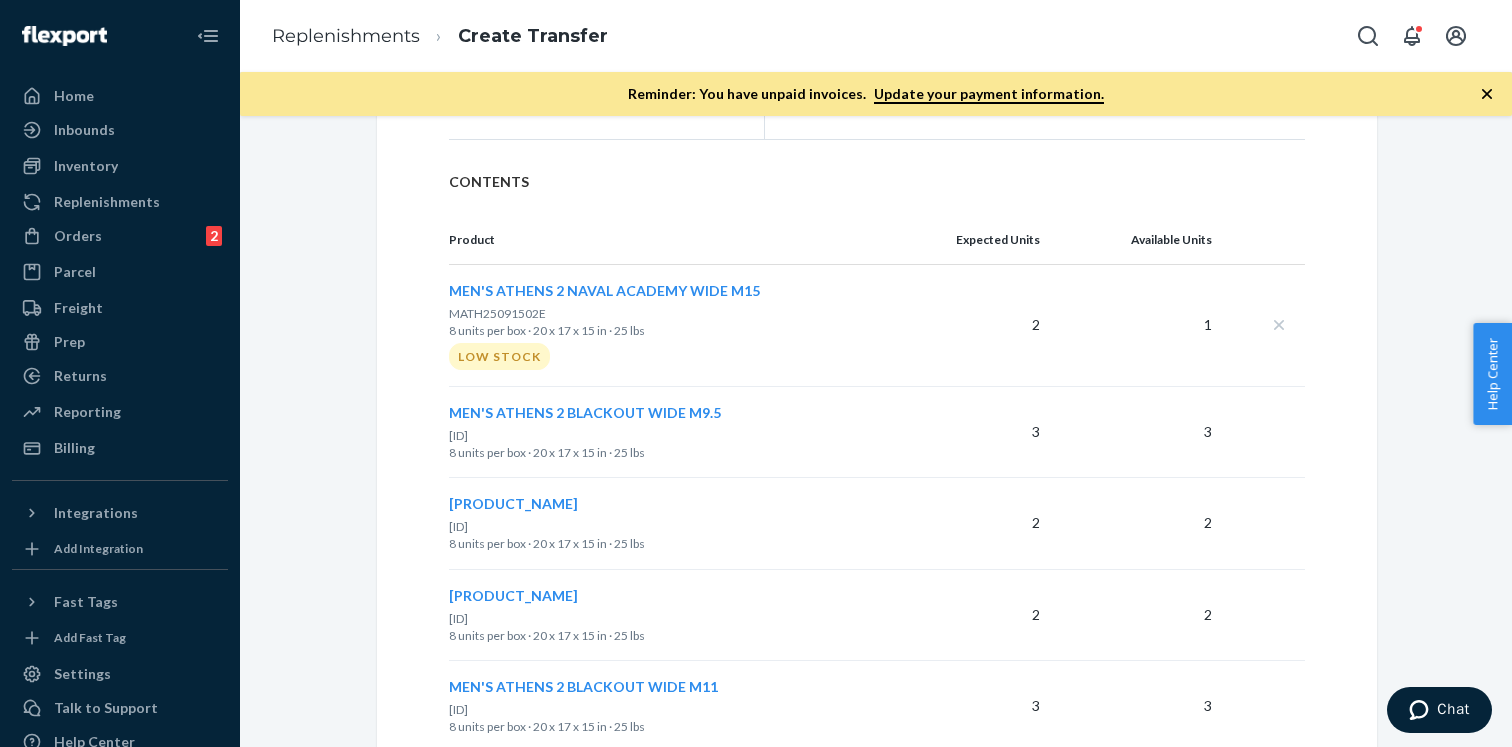 click on "MATH25091502E" at bounding box center (497, 313) 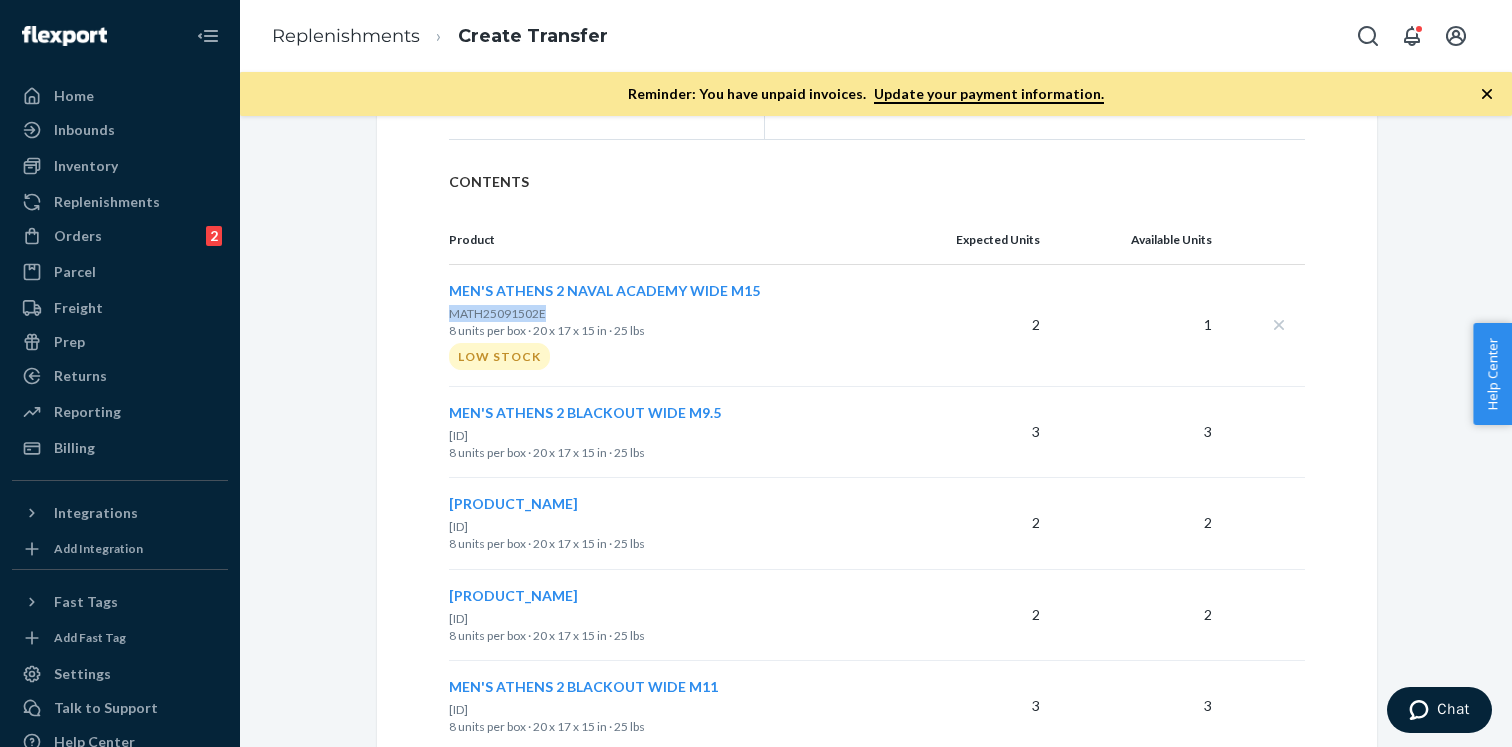 click on "MATH25091502E" at bounding box center [497, 313] 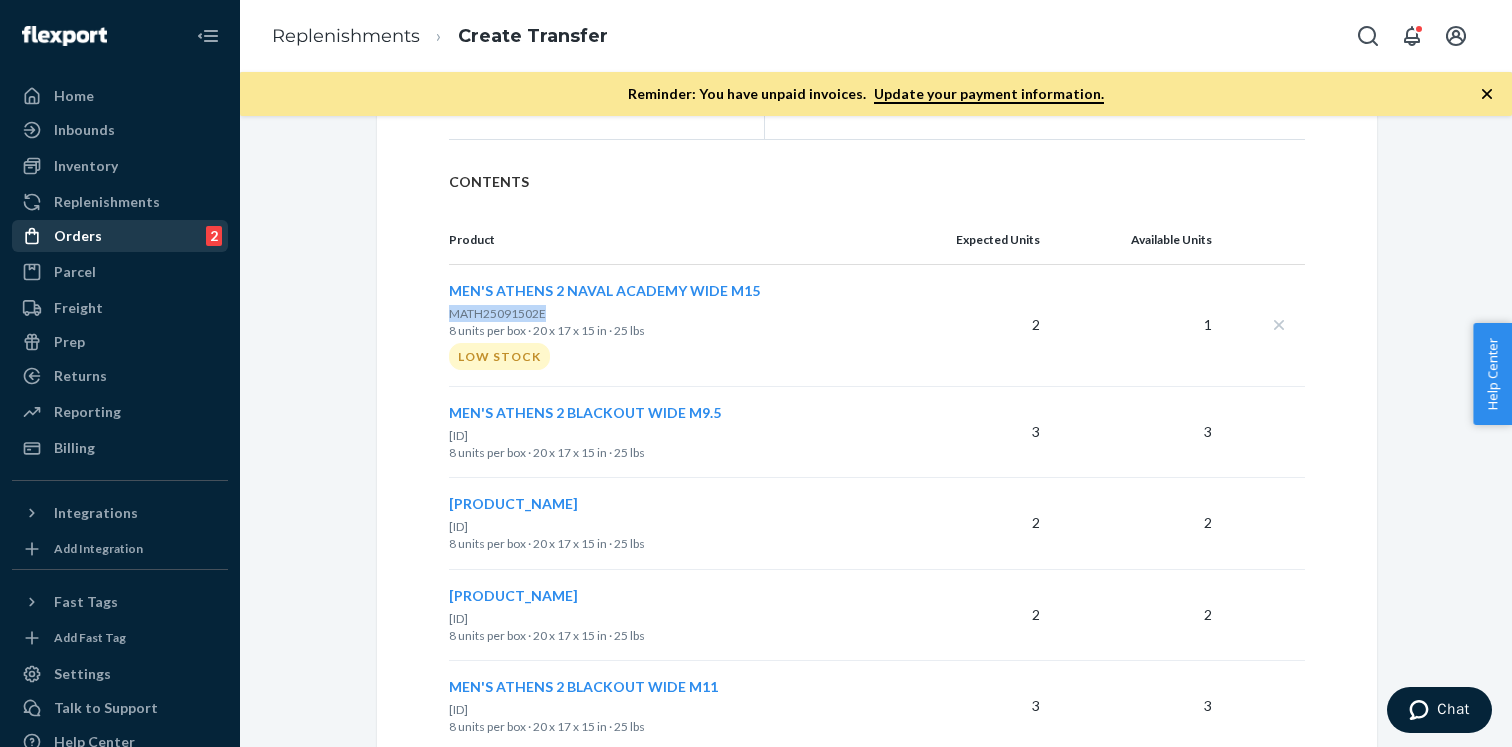 click on "Orders 2" at bounding box center (120, 236) 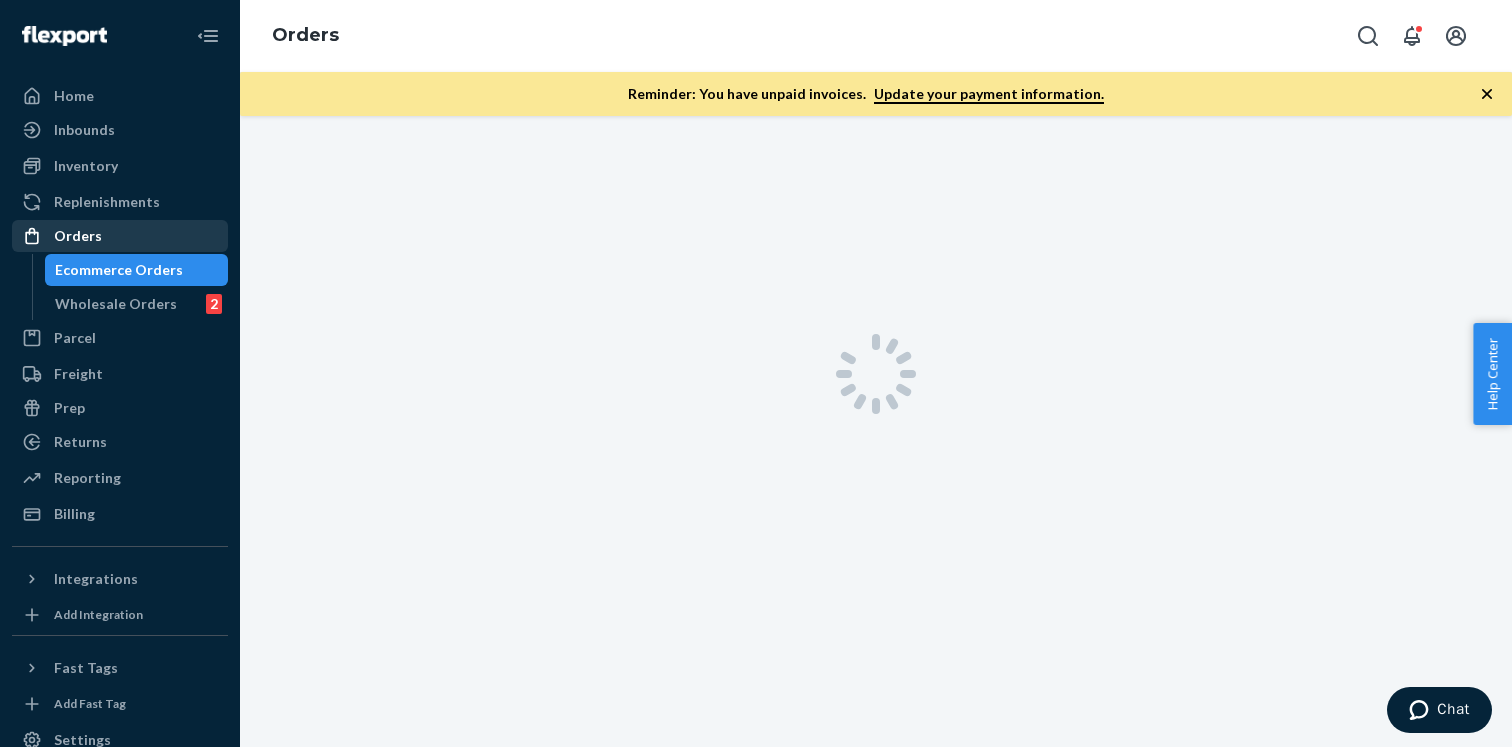 scroll, scrollTop: 0, scrollLeft: 0, axis: both 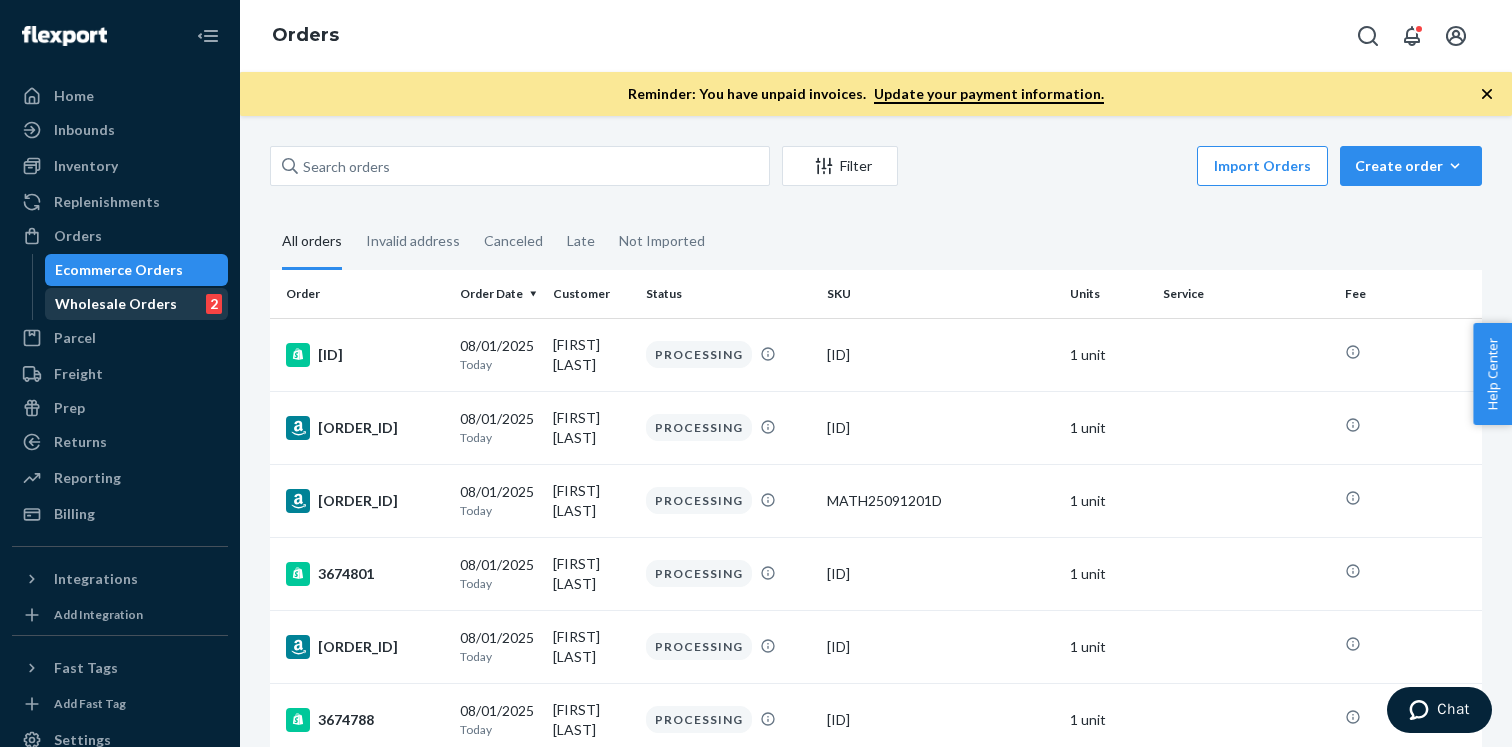 click on "Wholesale Orders 2" at bounding box center [137, 304] 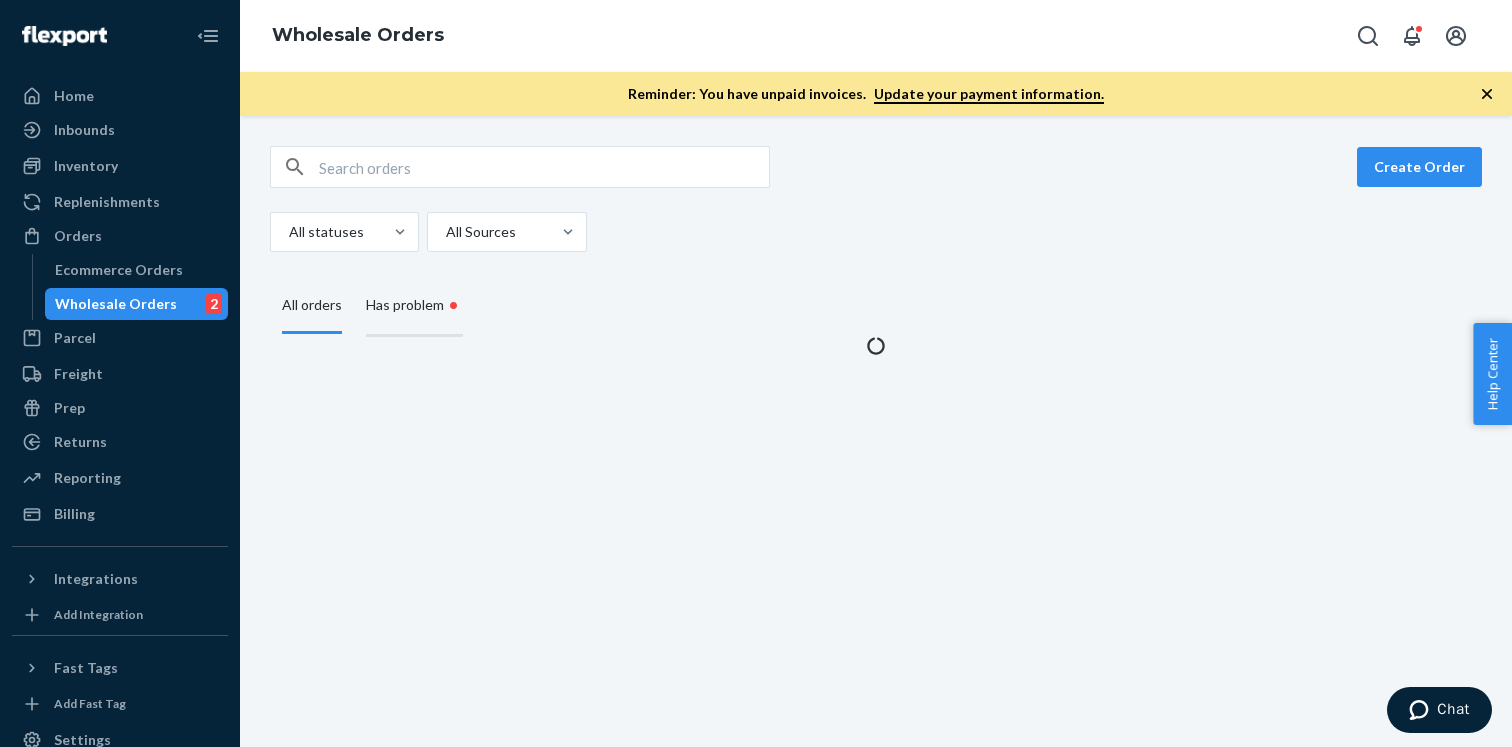 click on "Has problem •" at bounding box center [414, 306] 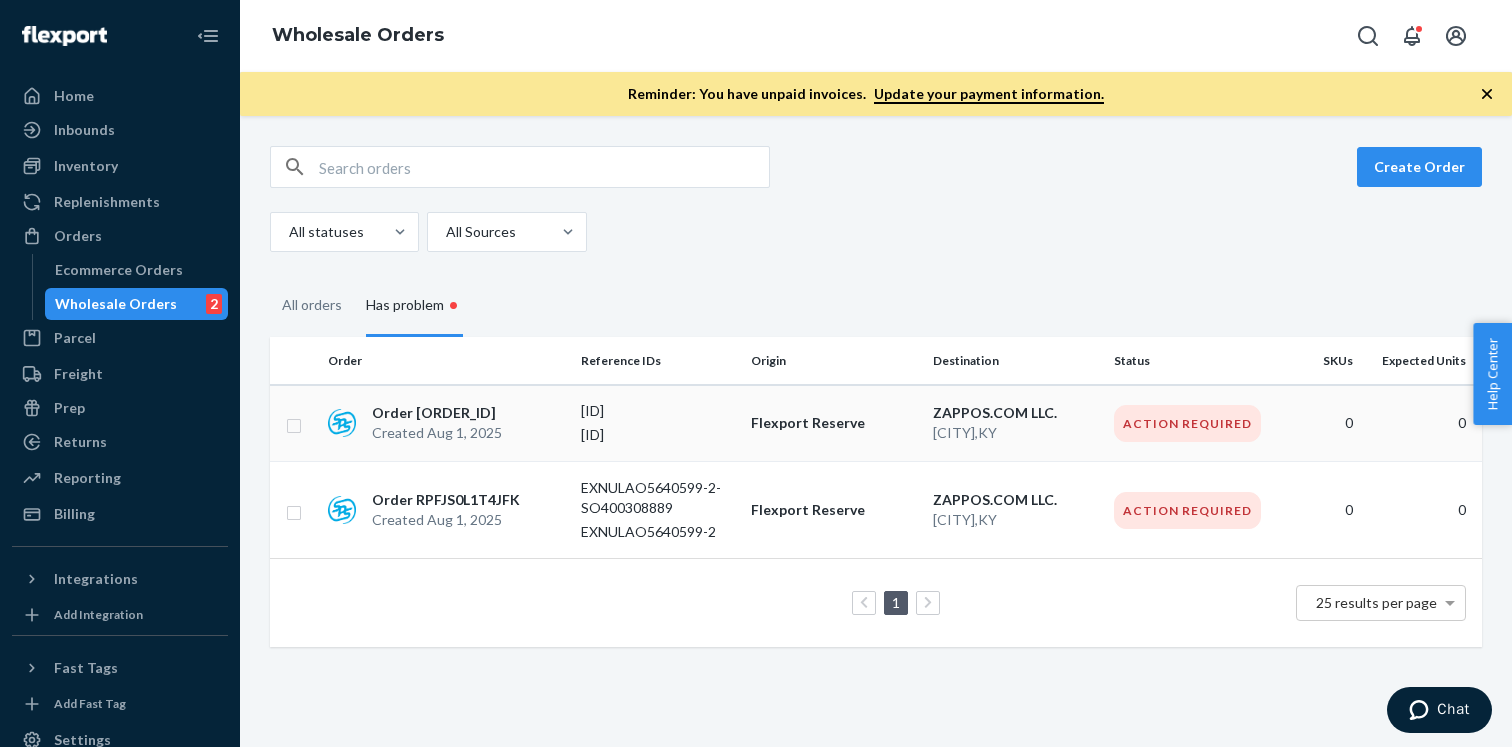 click on "Created Aug 1, 2025" at bounding box center (437, 433) 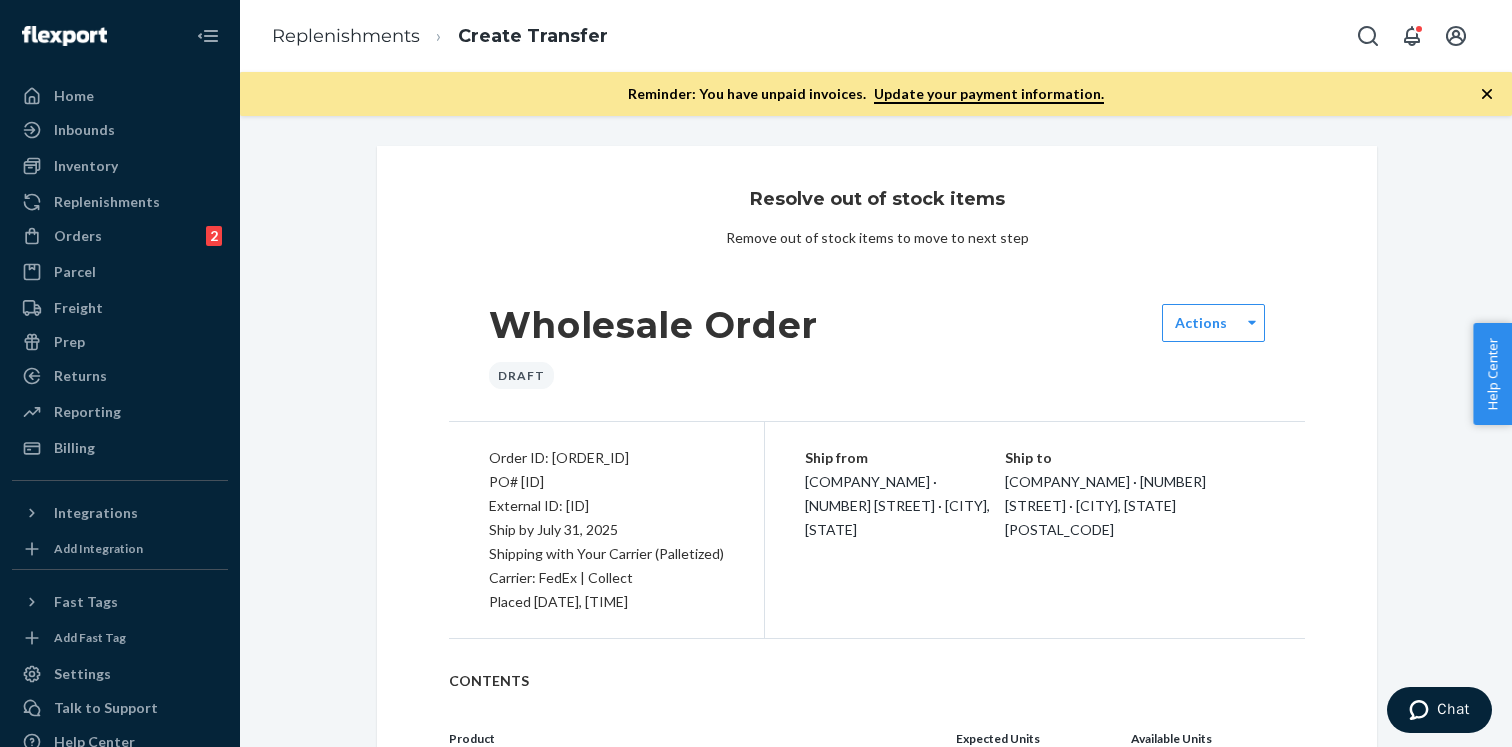 click on "External ID: [ID]" at bounding box center (606, 506) 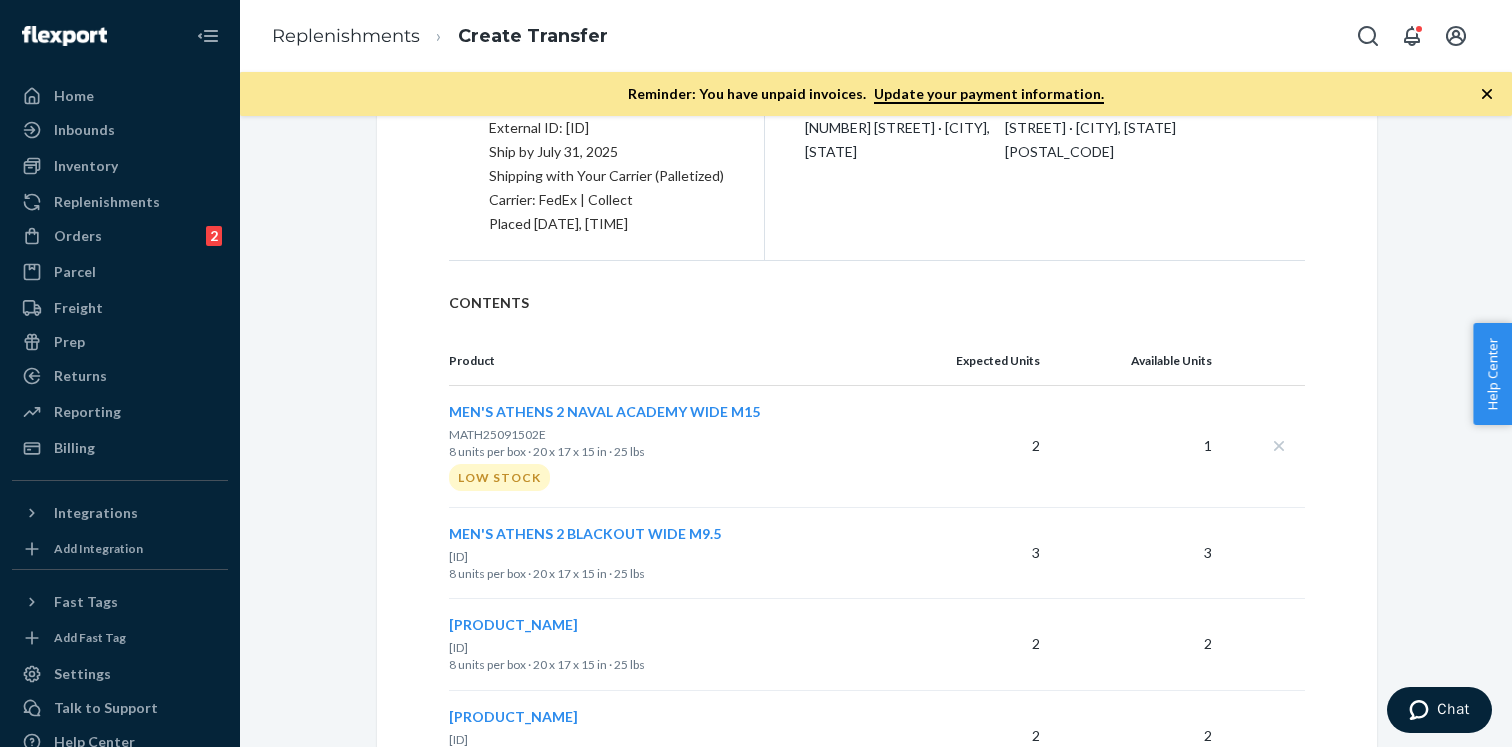scroll, scrollTop: 396, scrollLeft: 0, axis: vertical 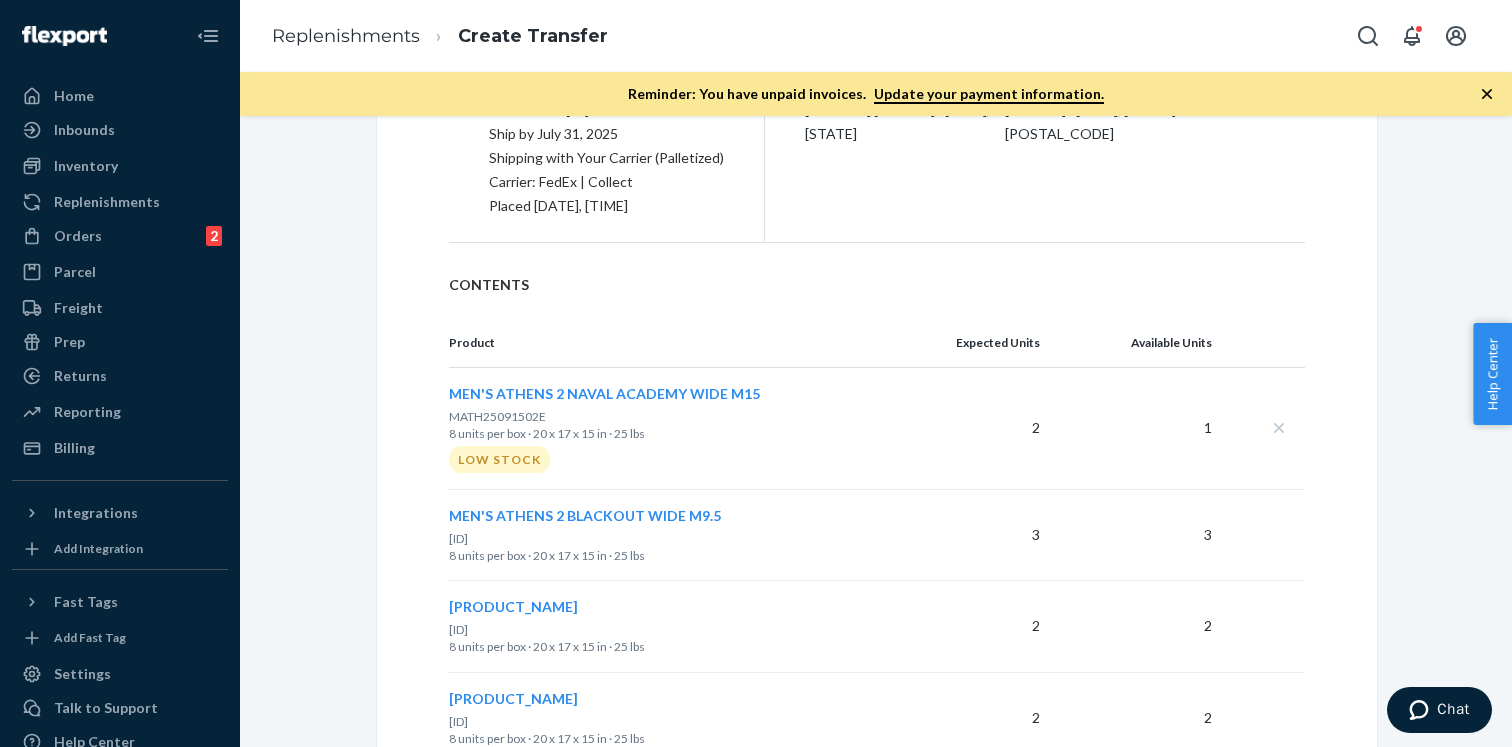 click on "MATH25091502E" at bounding box center [497, 416] 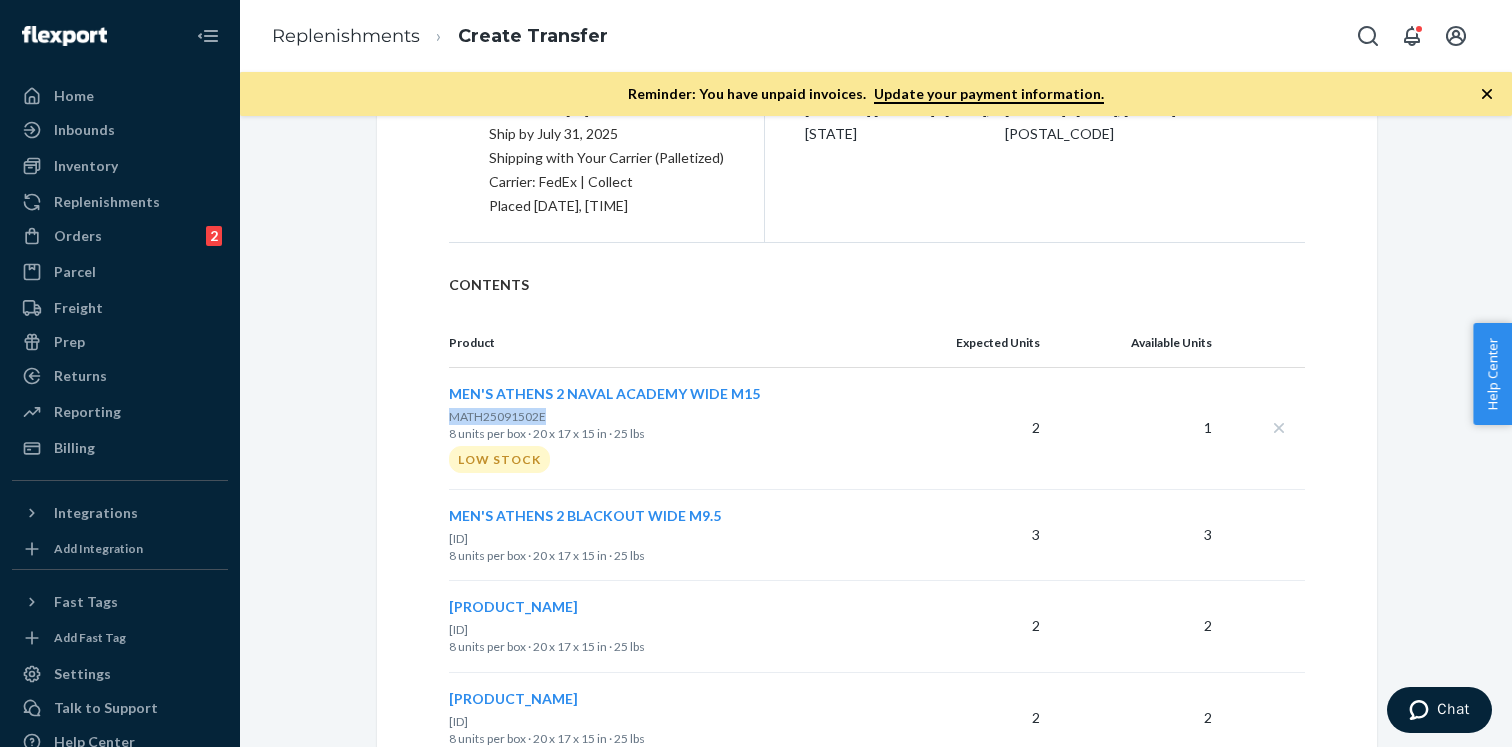click on "MATH25091502E" at bounding box center [497, 416] 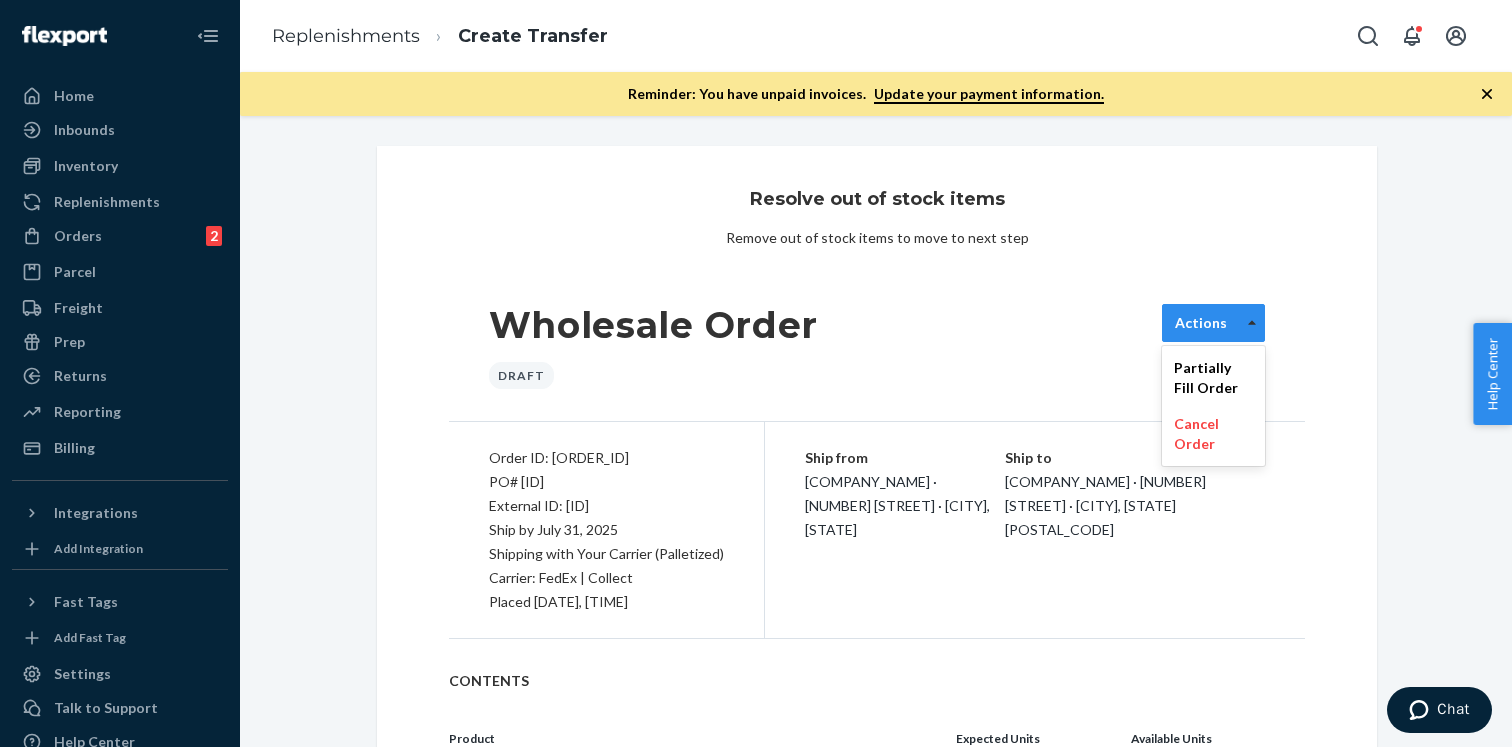click at bounding box center [1252, 323] 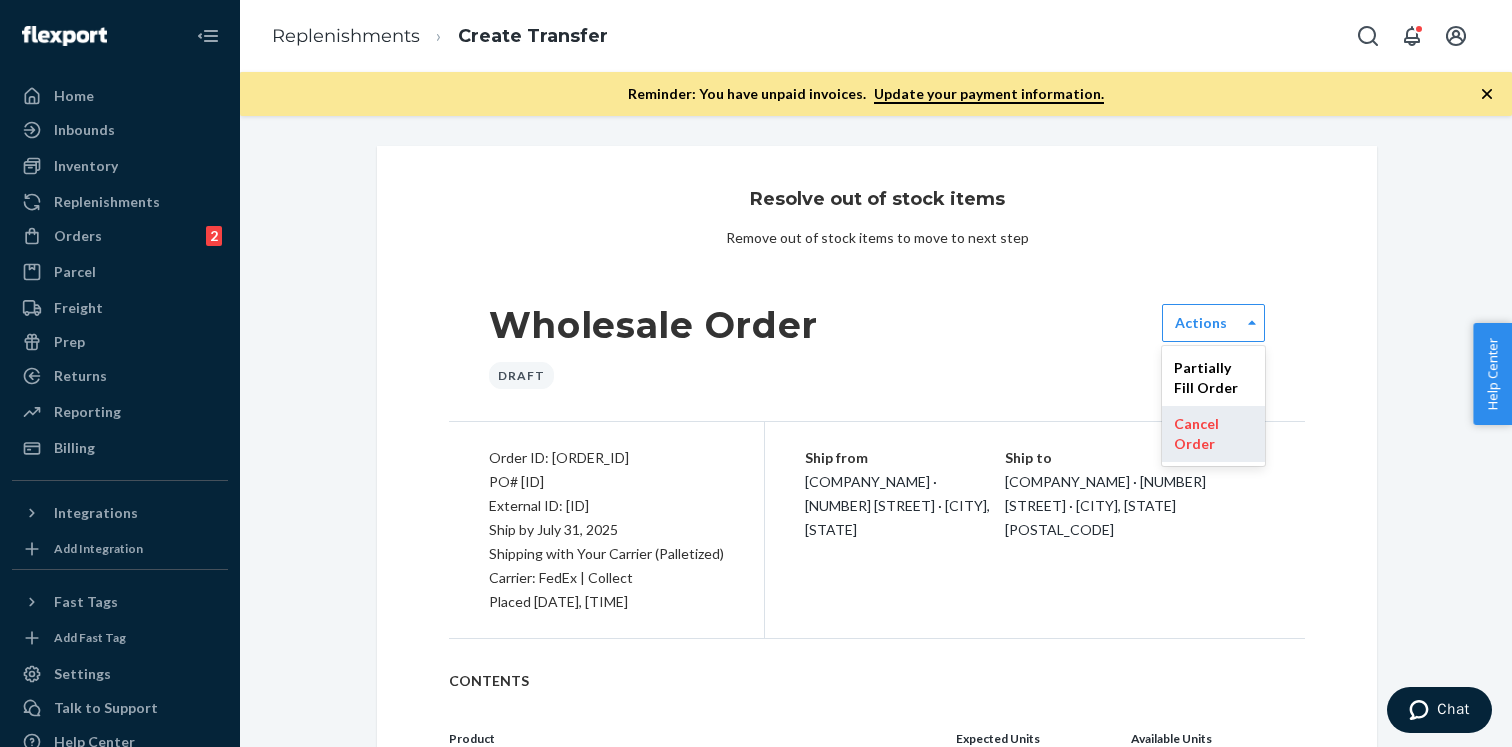click on "Cancel Order" at bounding box center (1214, 434) 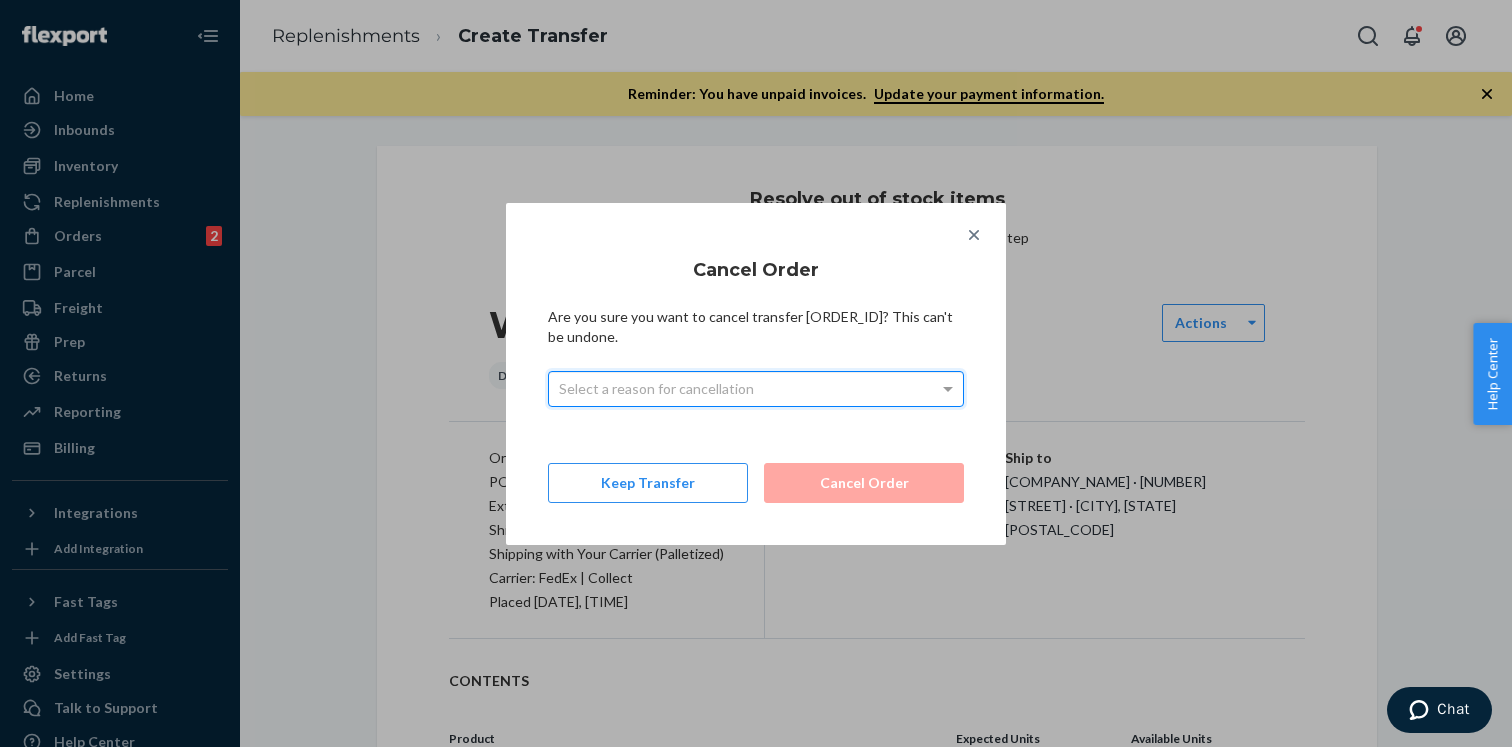 click on "Select a reason for cancellation" at bounding box center [756, 389] 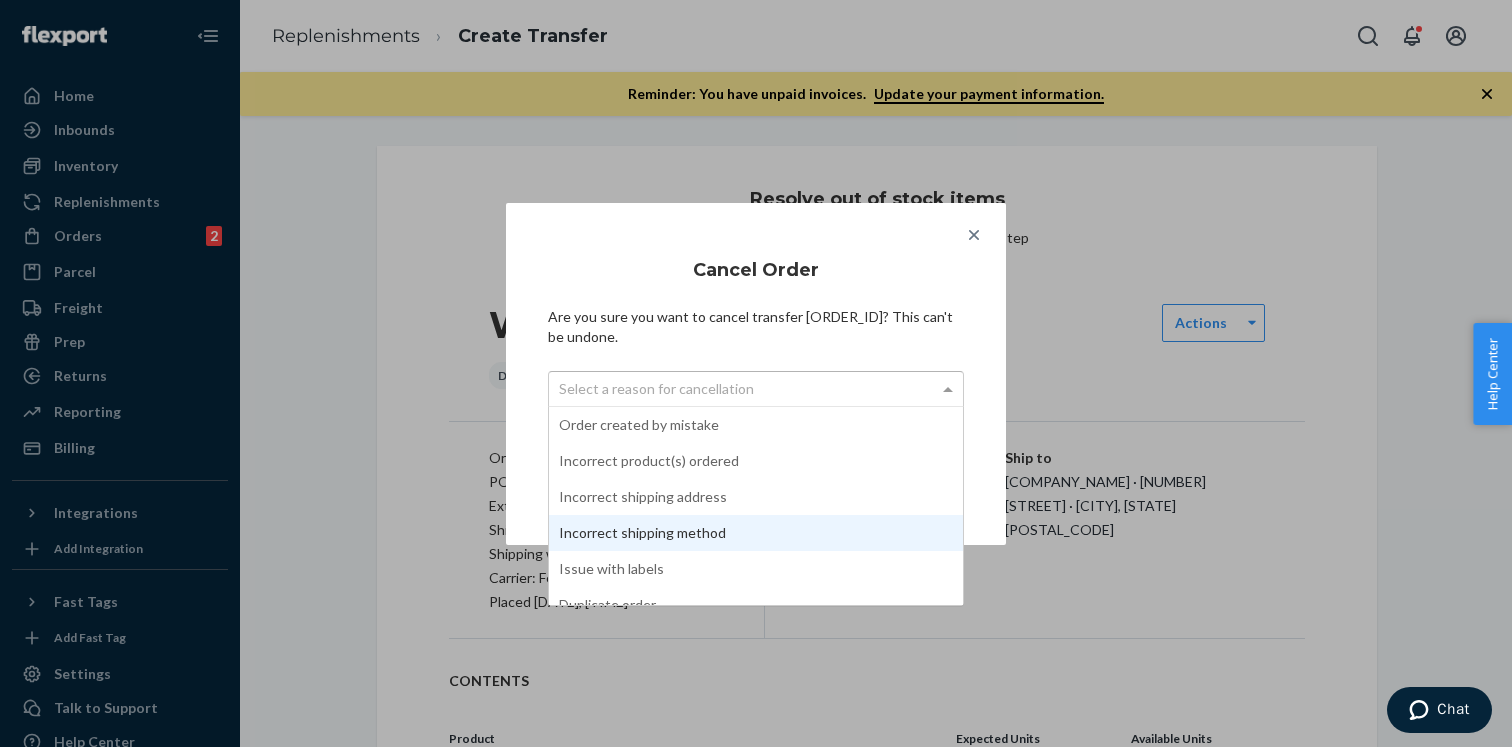 scroll, scrollTop: 126, scrollLeft: 0, axis: vertical 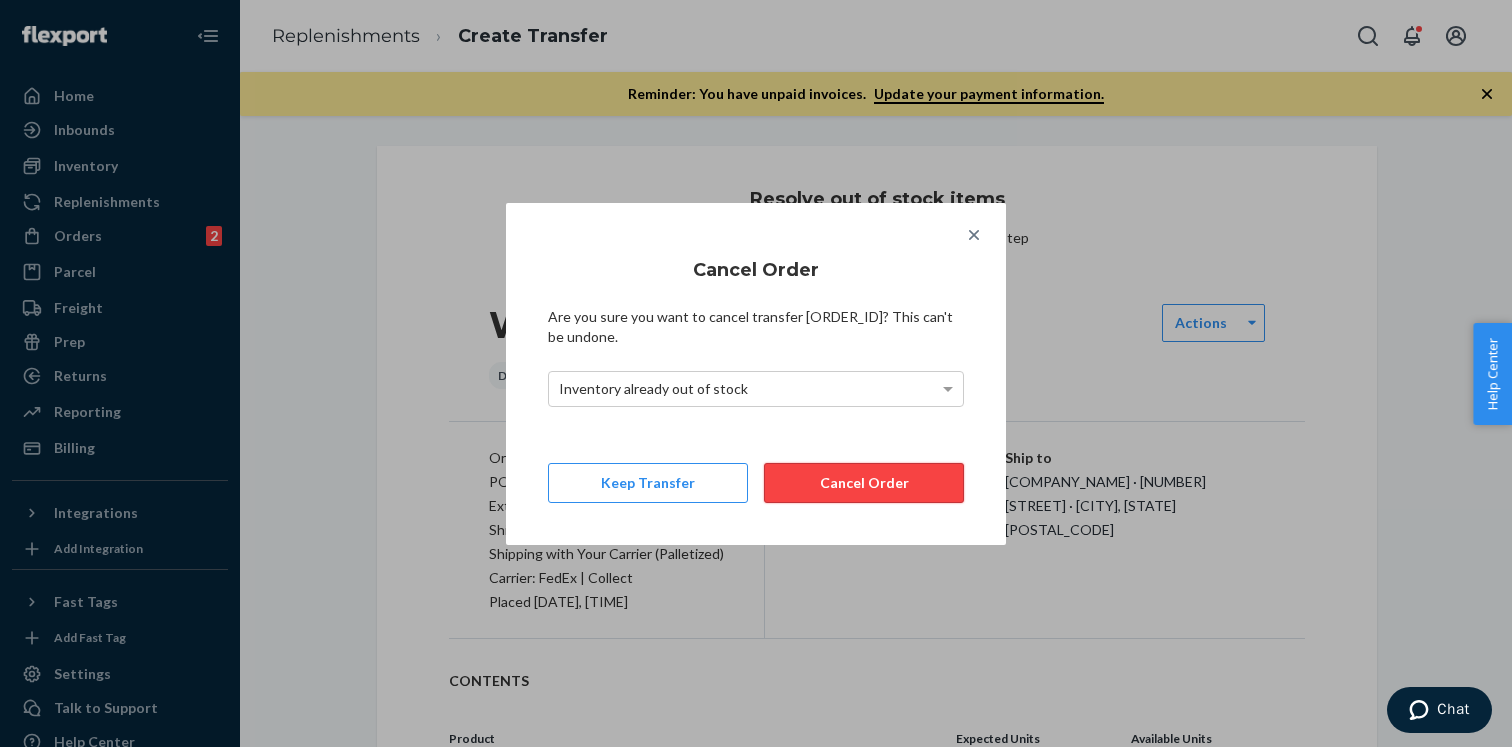 click on "Cancel Order" at bounding box center [864, 483] 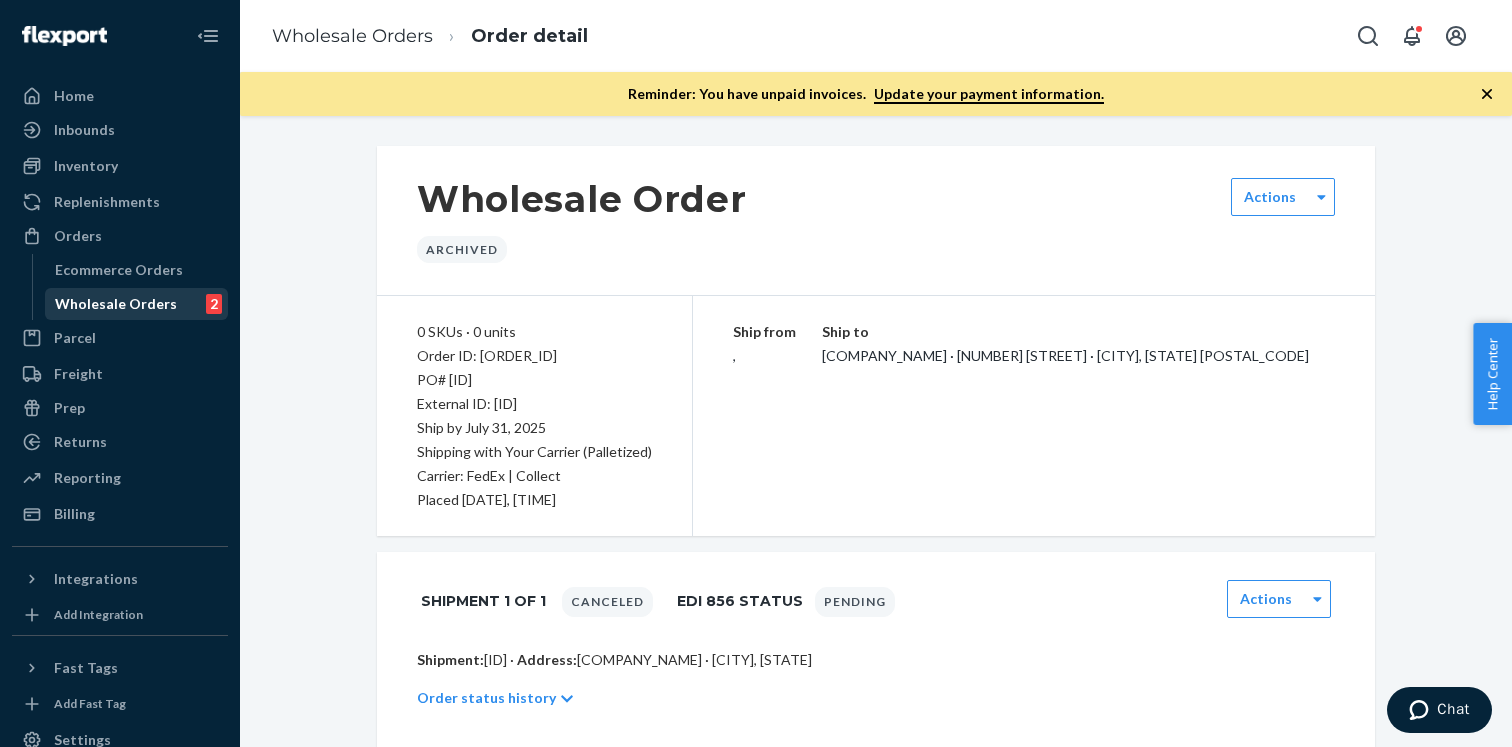 click on "Wholesale Orders" at bounding box center (116, 304) 